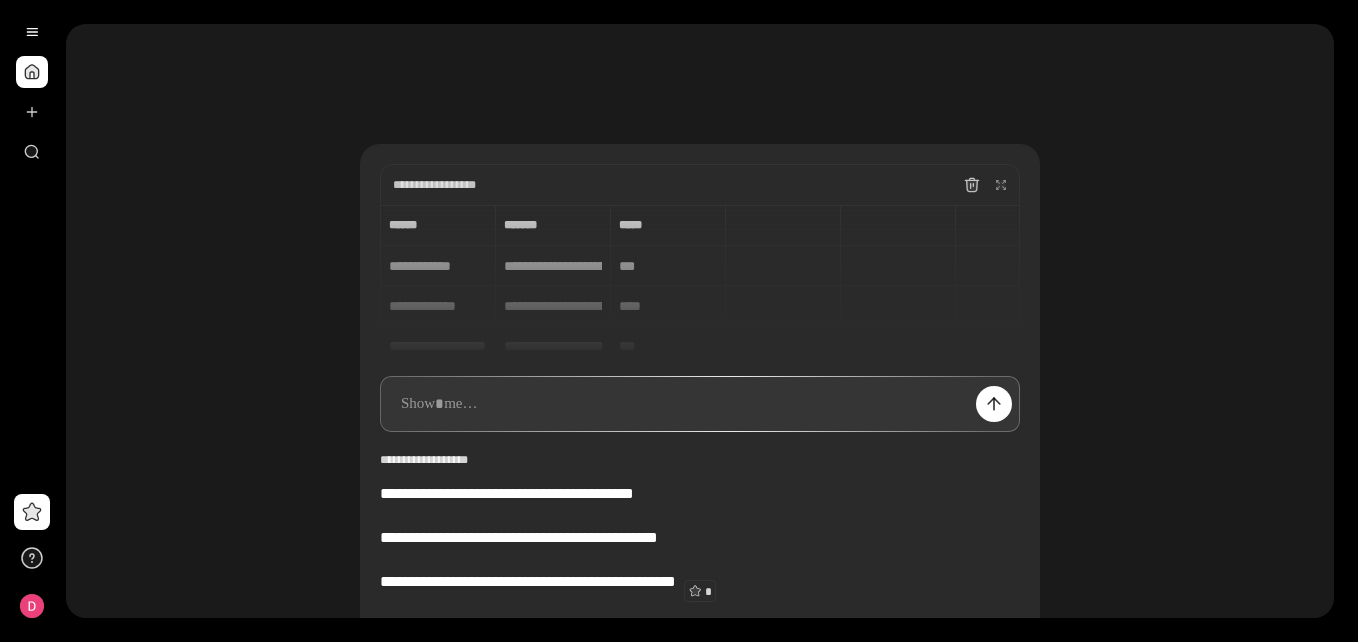 scroll, scrollTop: 0, scrollLeft: 0, axis: both 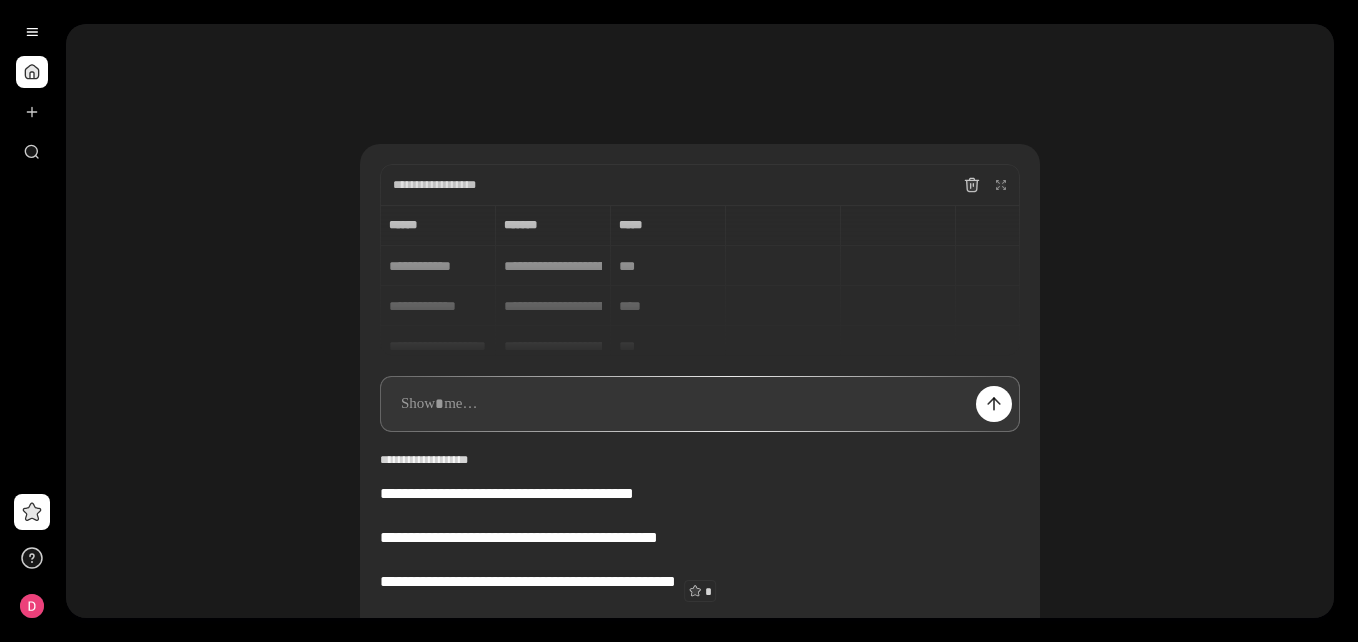 paste 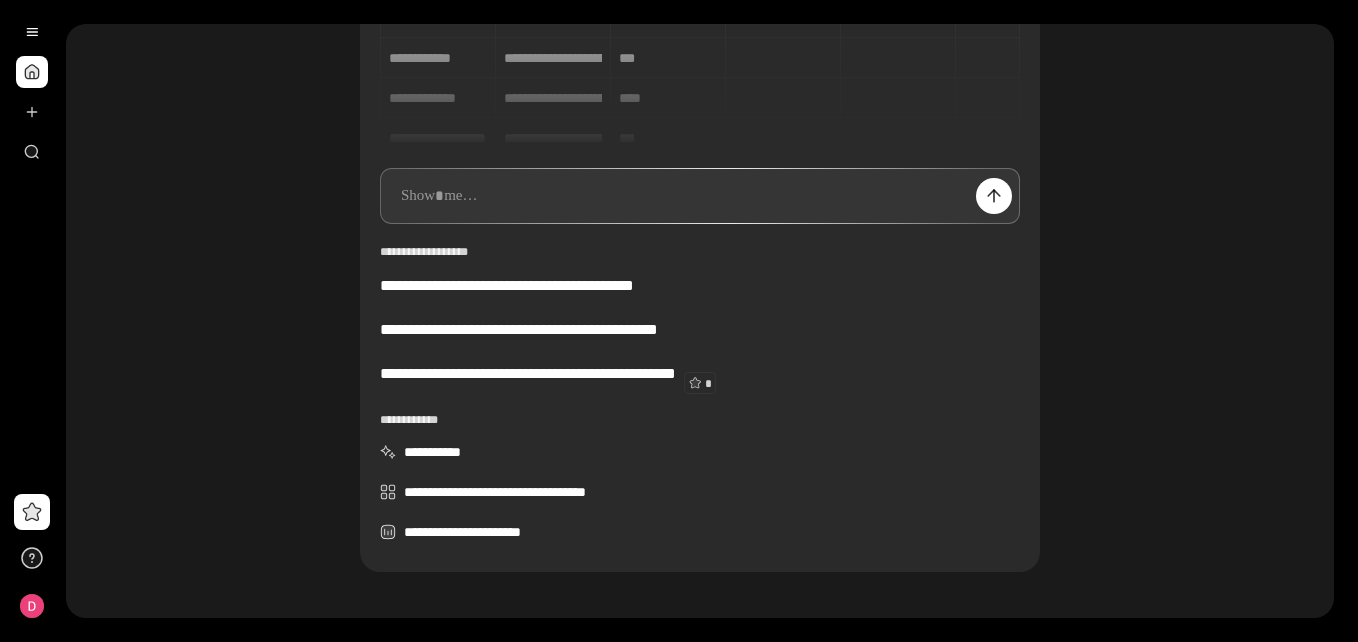 scroll, scrollTop: 212, scrollLeft: 0, axis: vertical 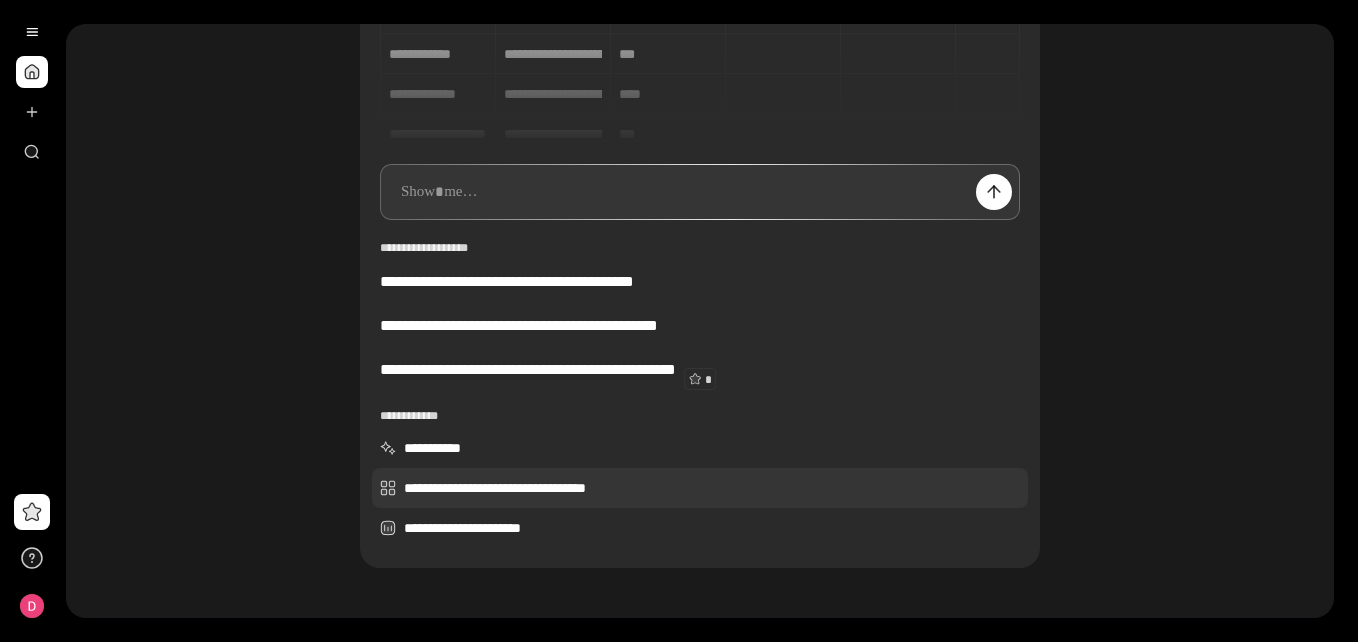click on "[FIRST] [LAST]" at bounding box center [700, 488] 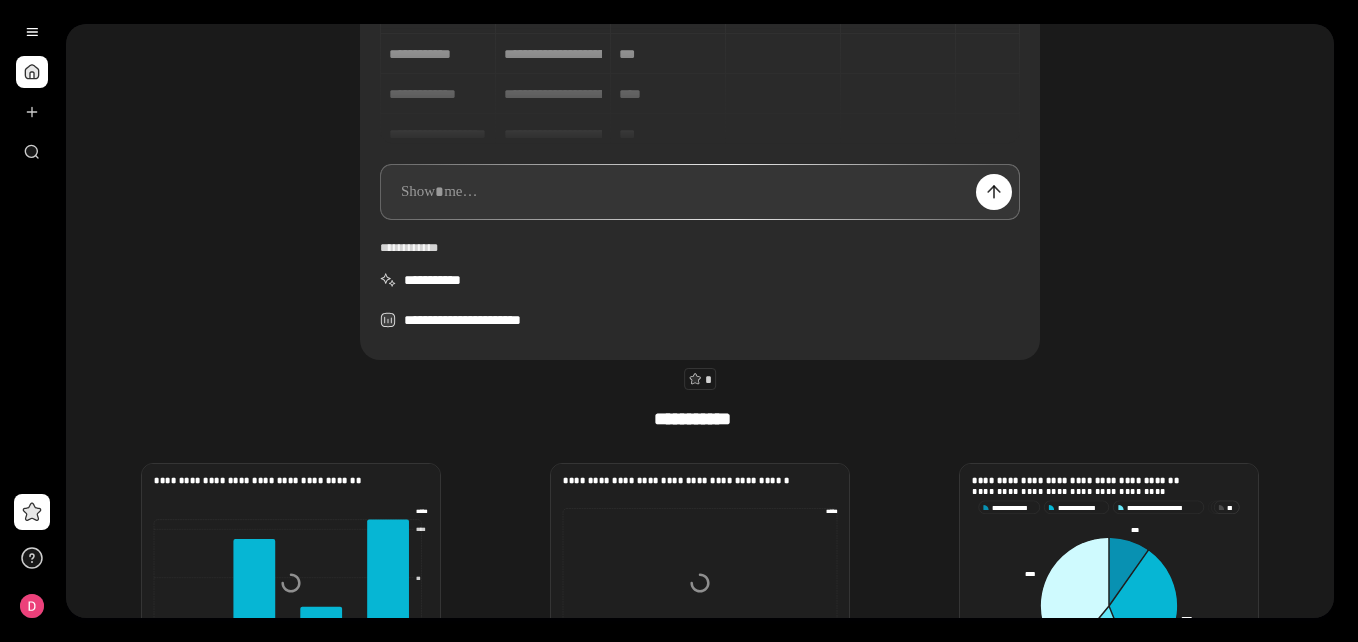 scroll, scrollTop: 455, scrollLeft: 0, axis: vertical 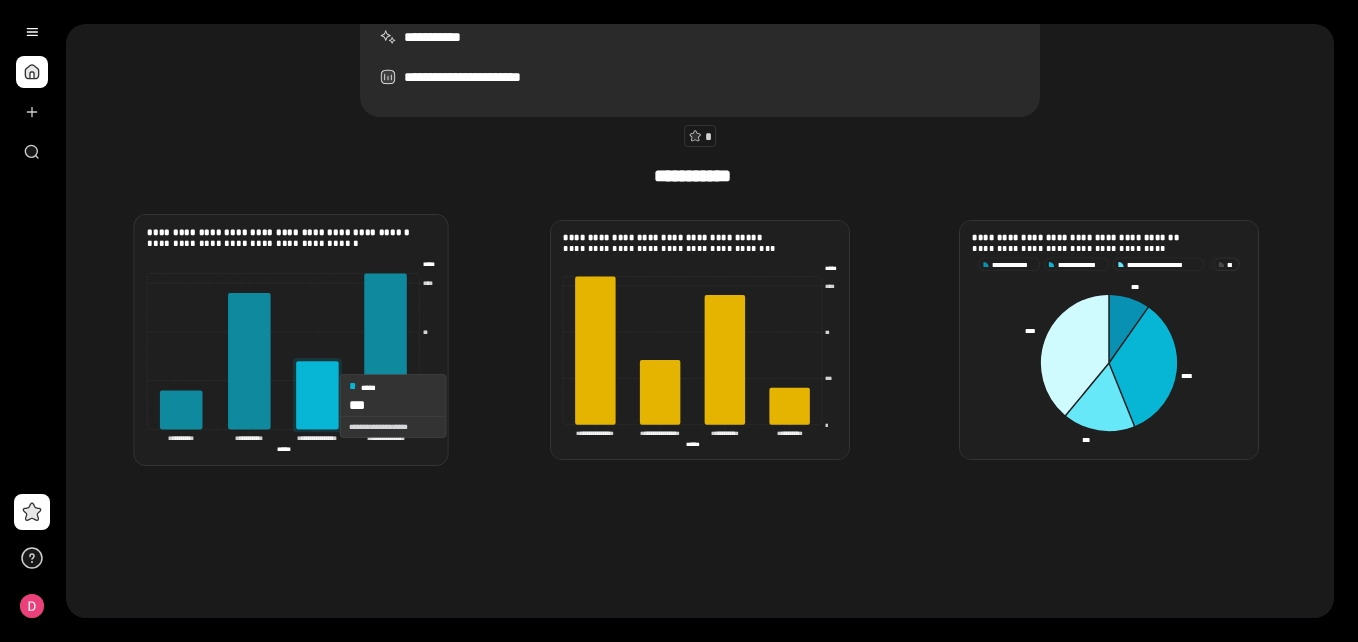 click 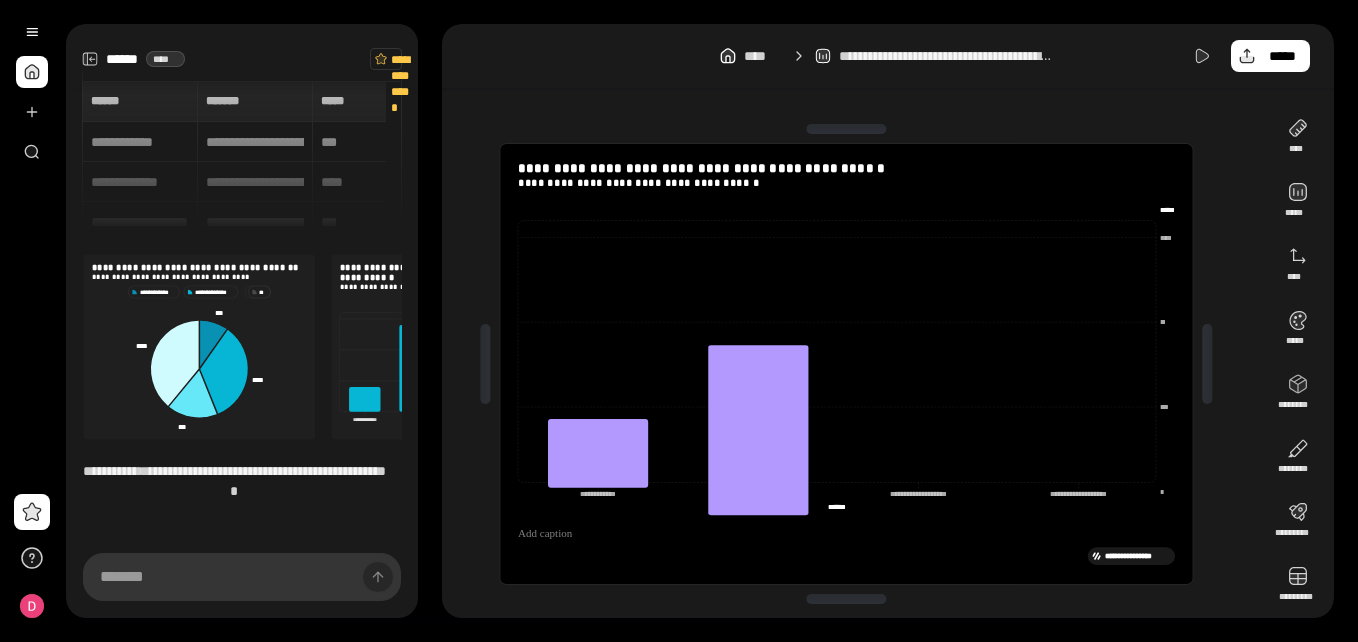 scroll, scrollTop: 211, scrollLeft: 0, axis: vertical 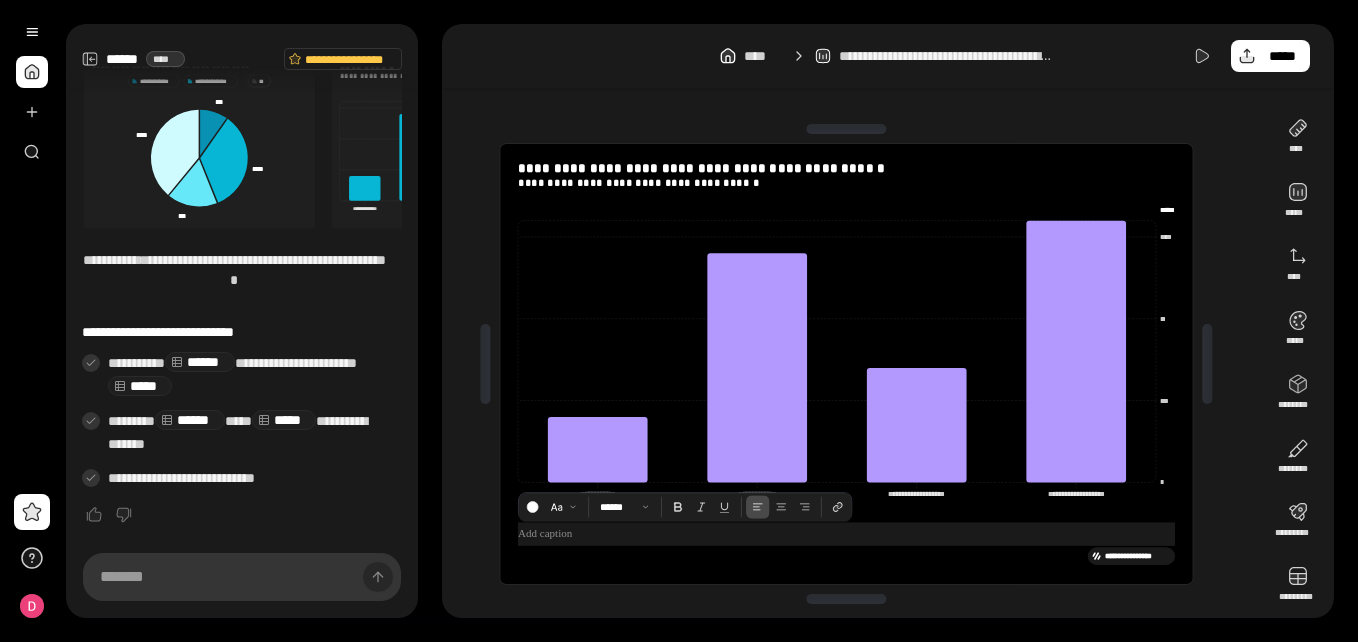 click at bounding box center [846, 534] 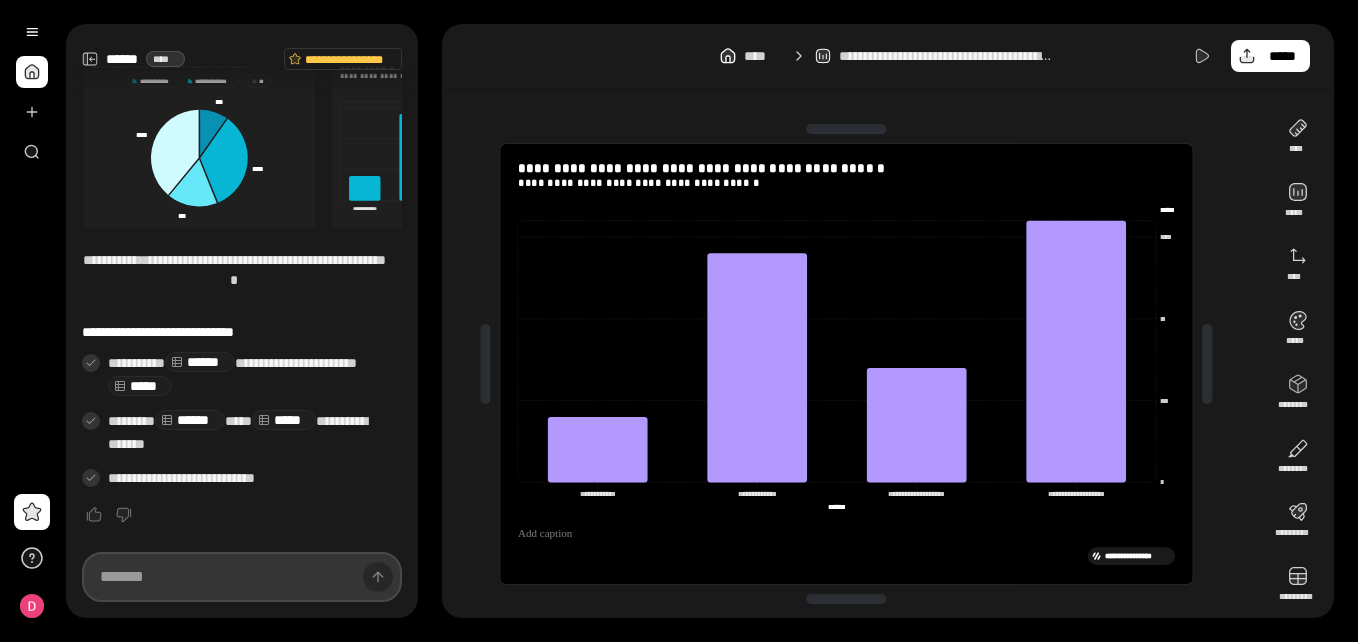 click at bounding box center [242, 577] 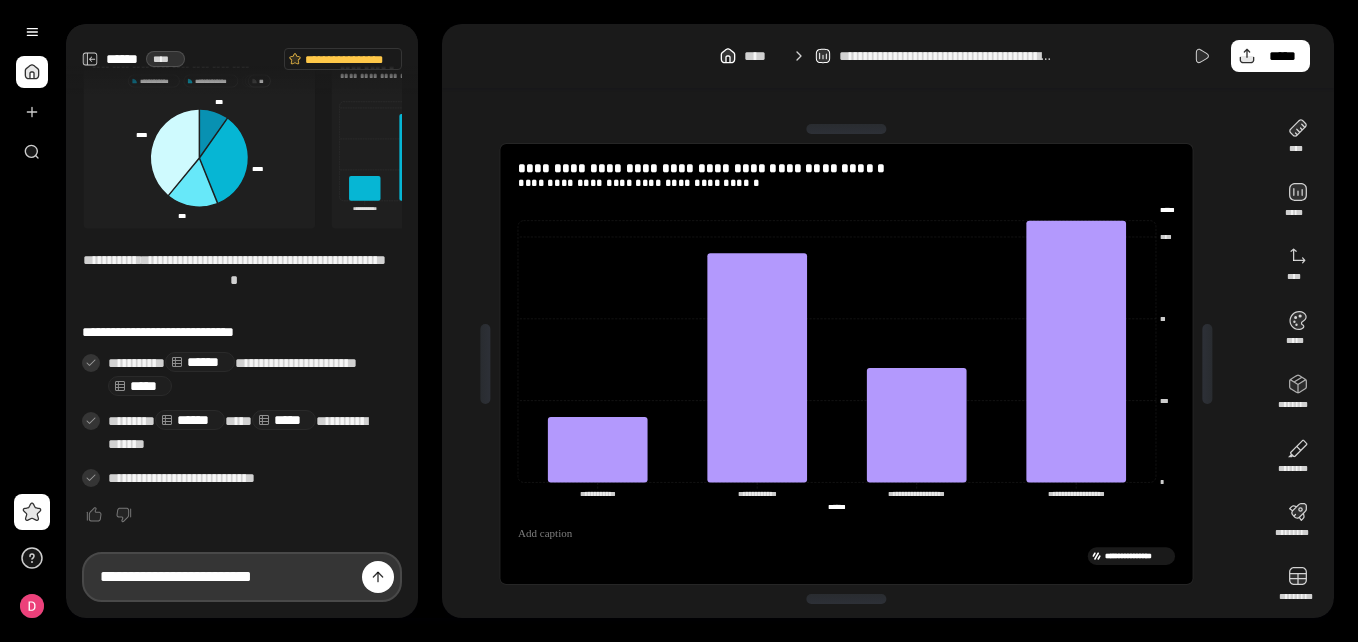 type on "**********" 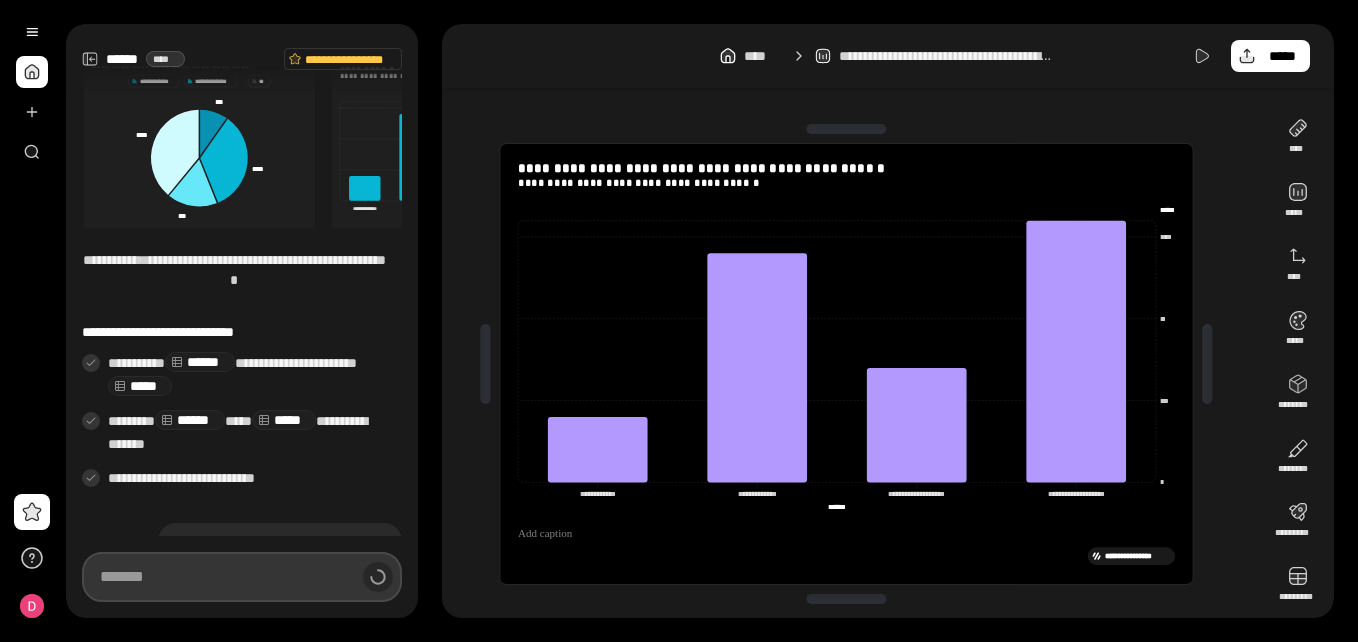 scroll, scrollTop: 242, scrollLeft: 0, axis: vertical 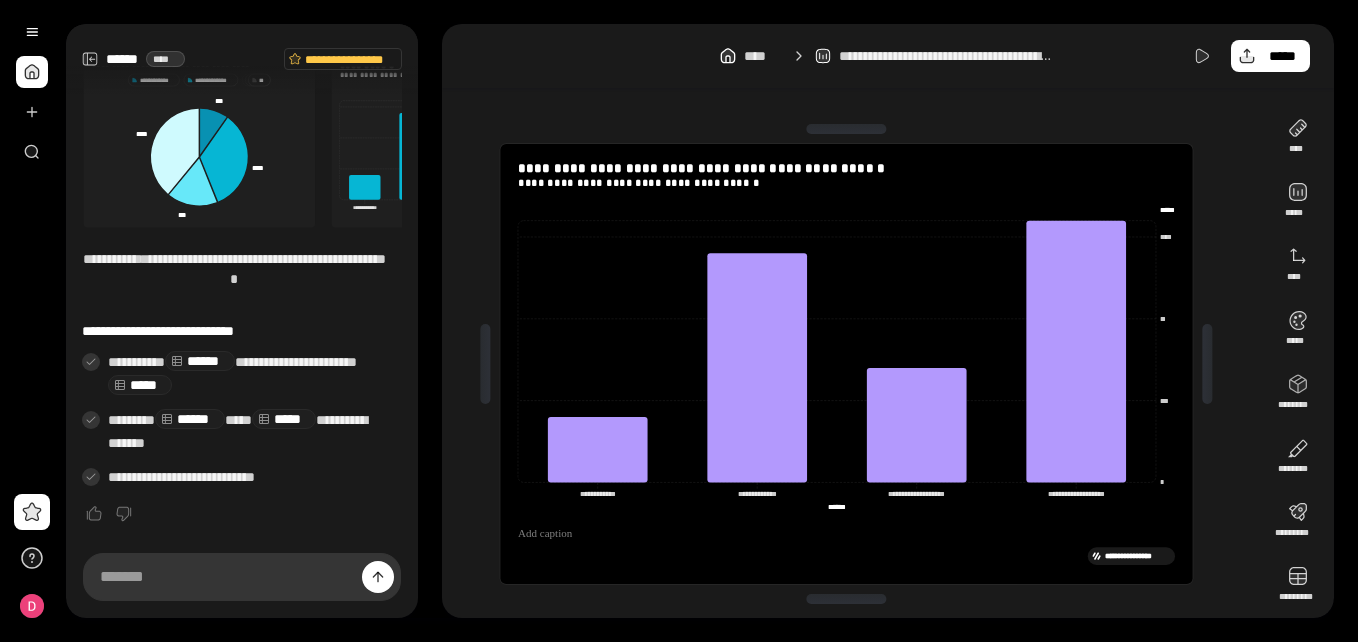 type on "**********" 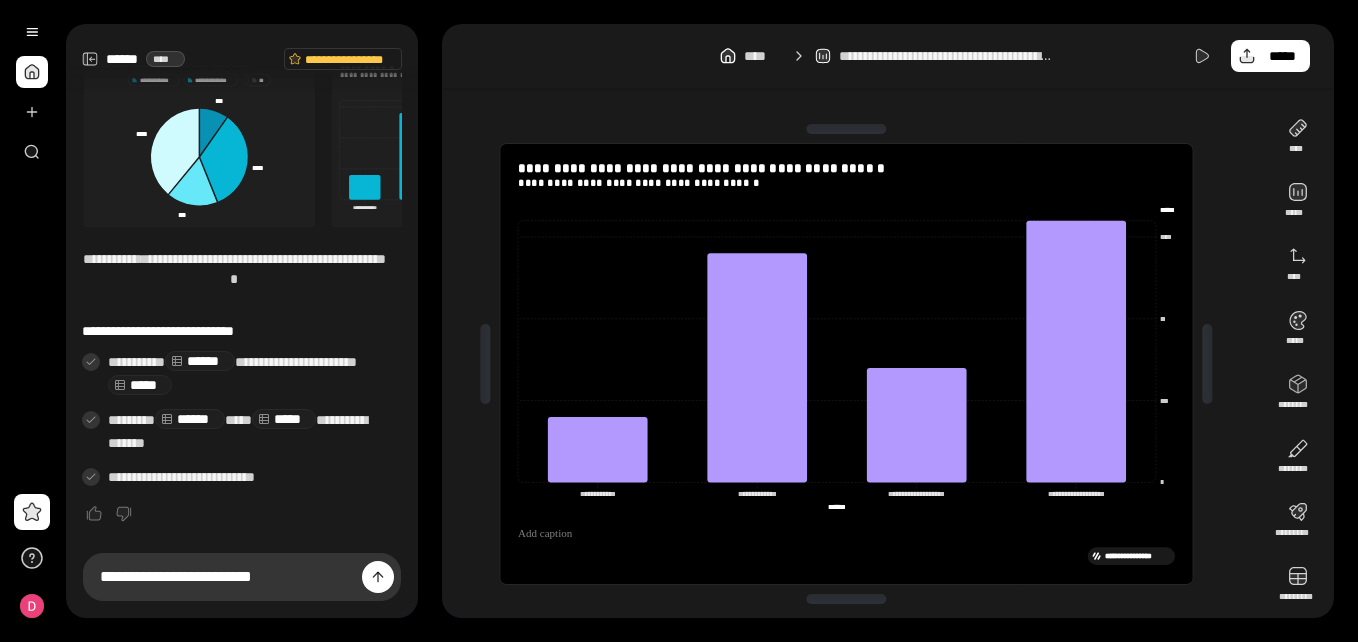 scroll, scrollTop: 211, scrollLeft: 0, axis: vertical 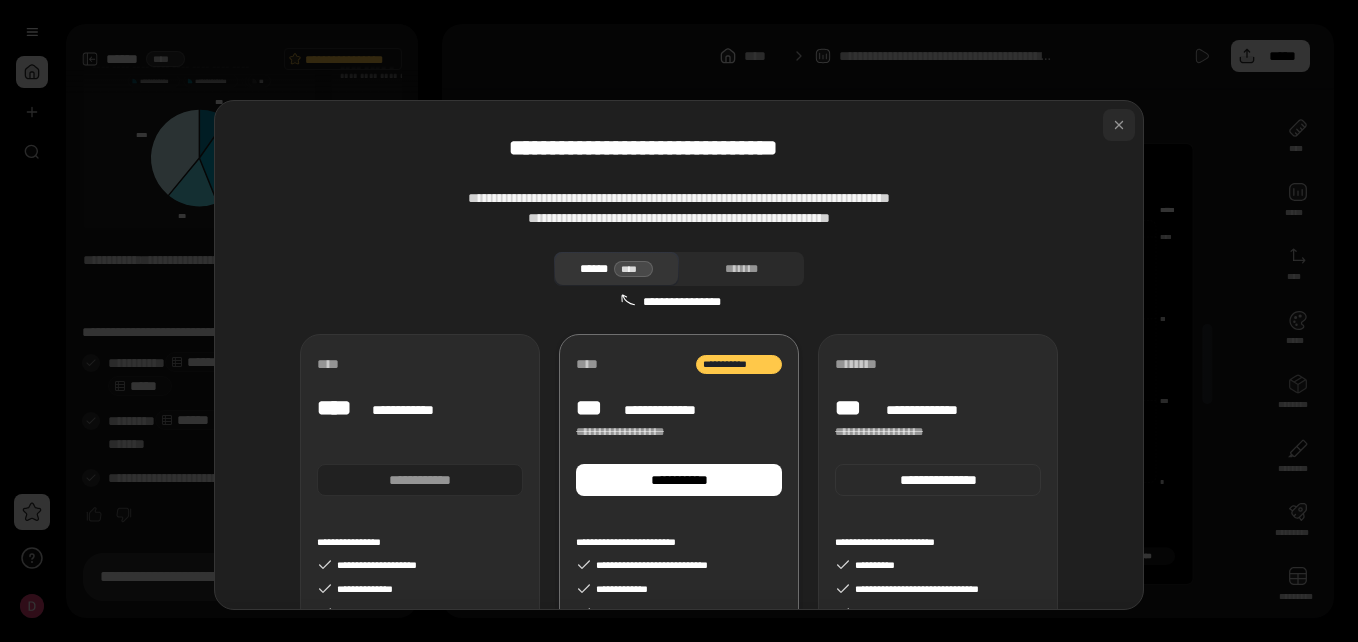 click at bounding box center (1119, 125) 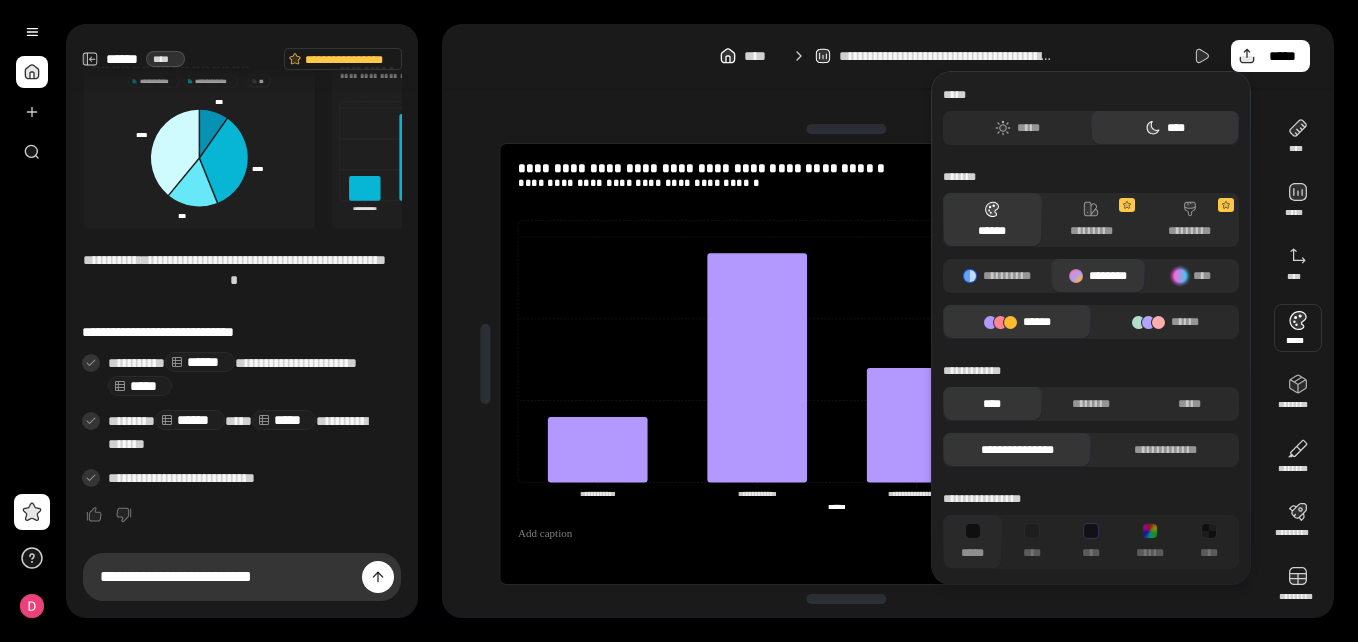 click at bounding box center [1298, 328] 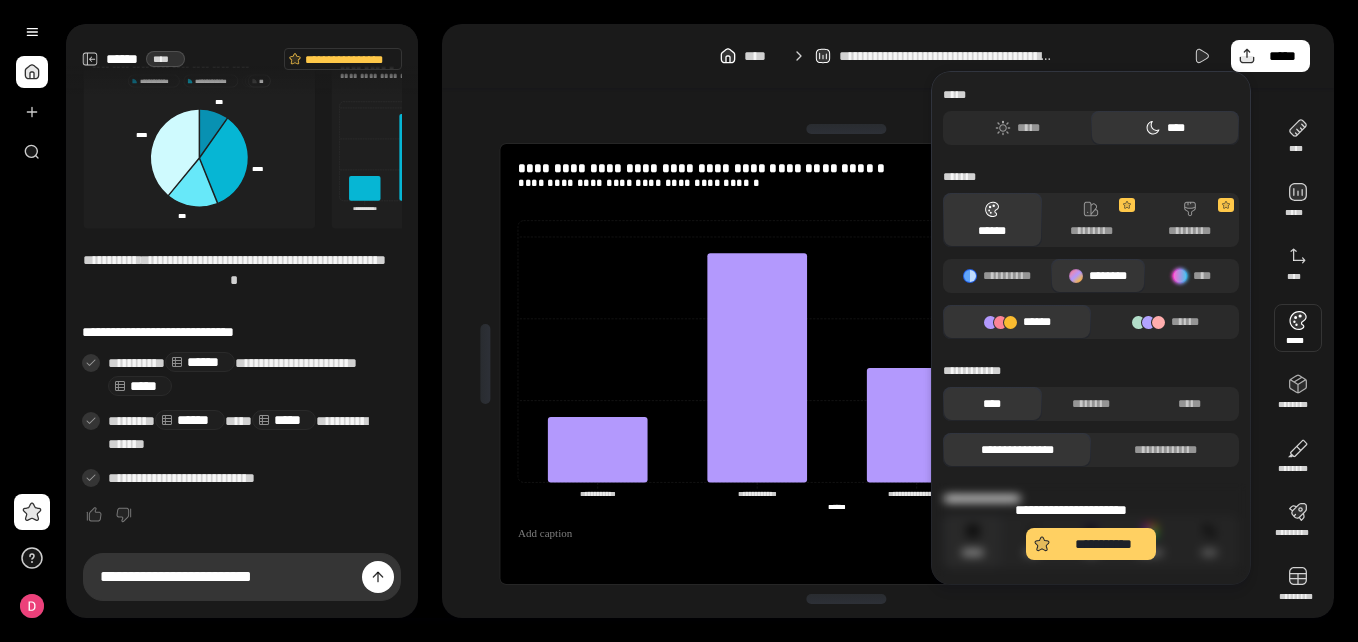 click on "**********" at bounding box center (1091, 544) 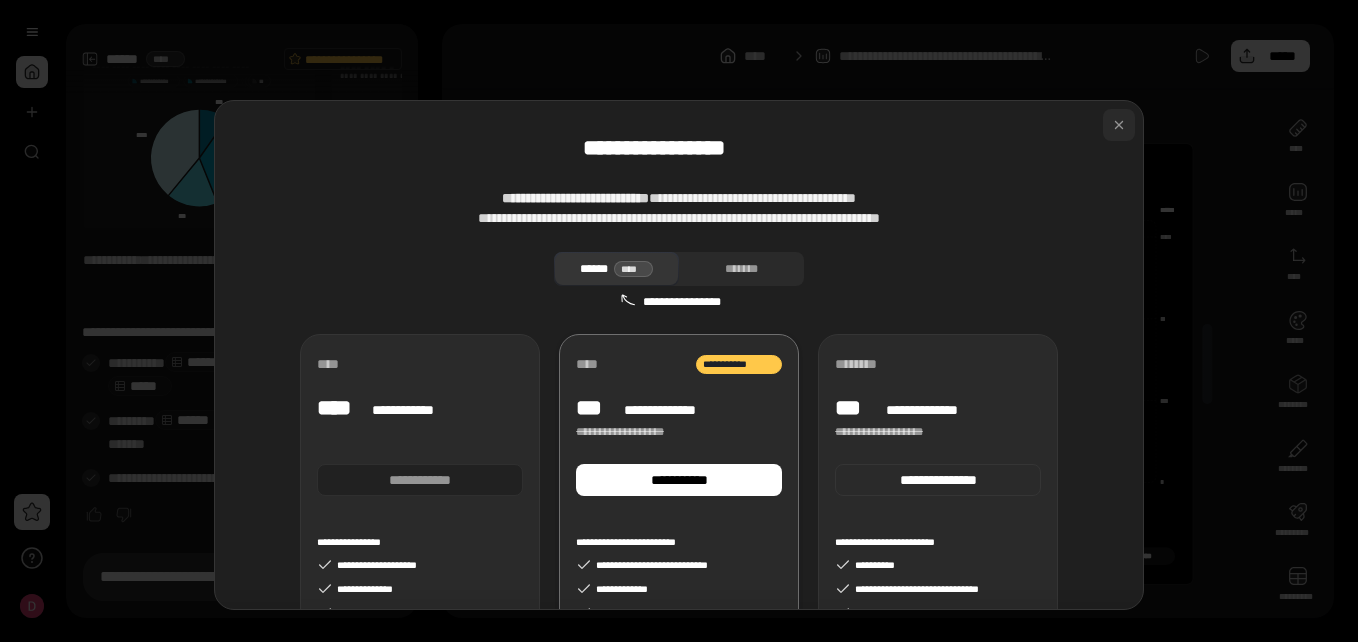 click at bounding box center [1119, 125] 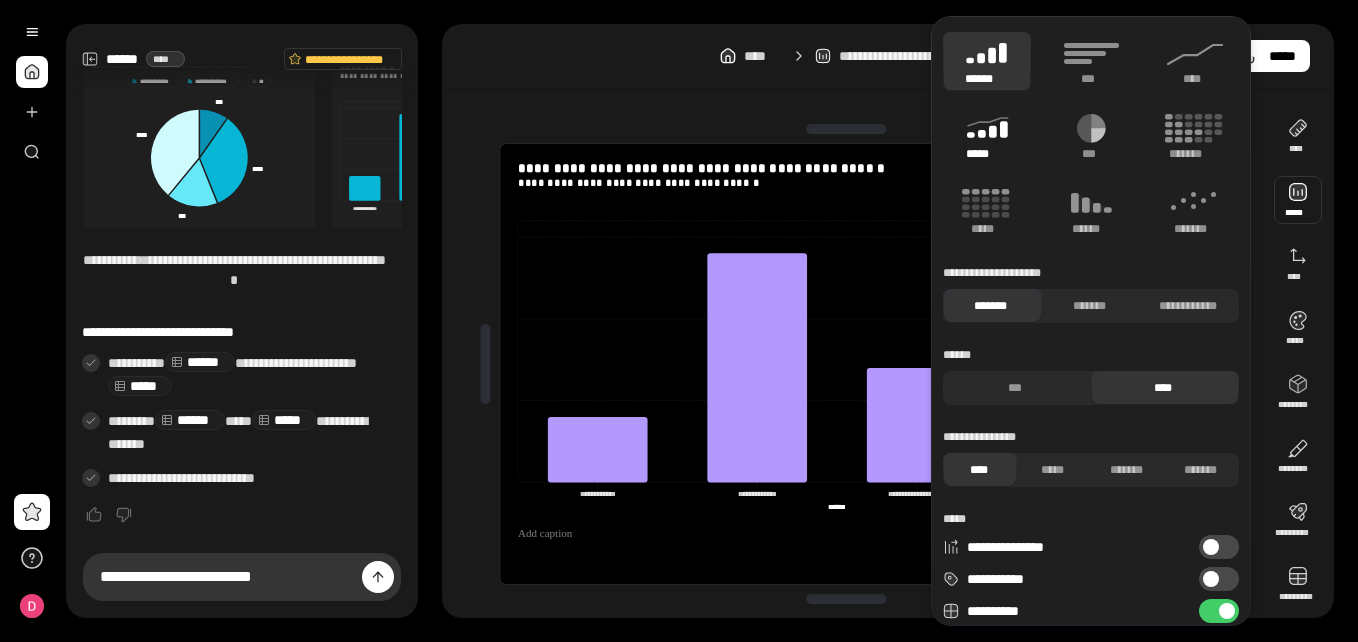 click 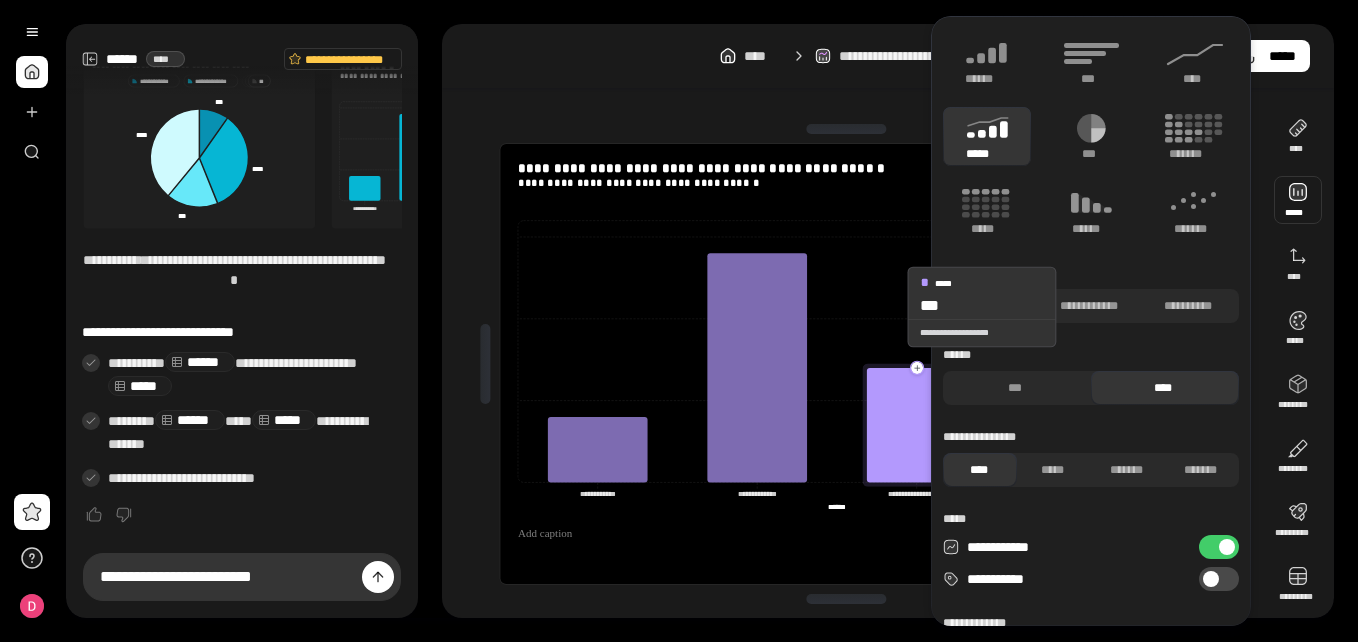 click 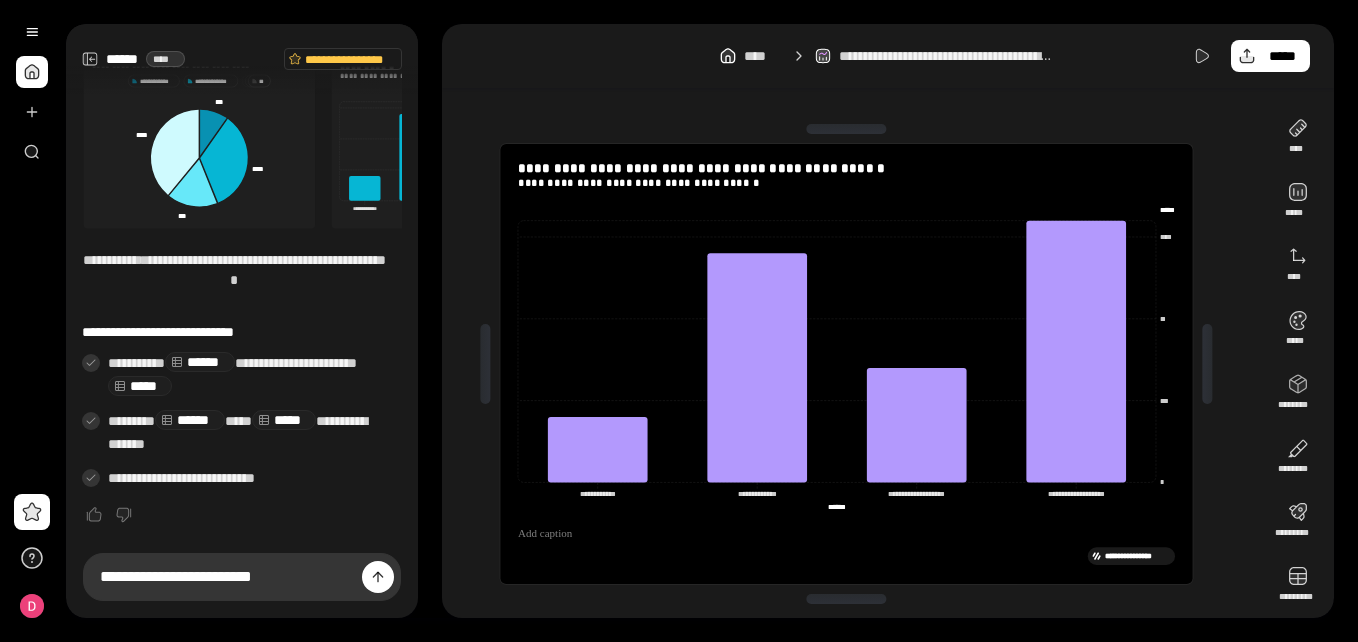 click at bounding box center [446, 135] 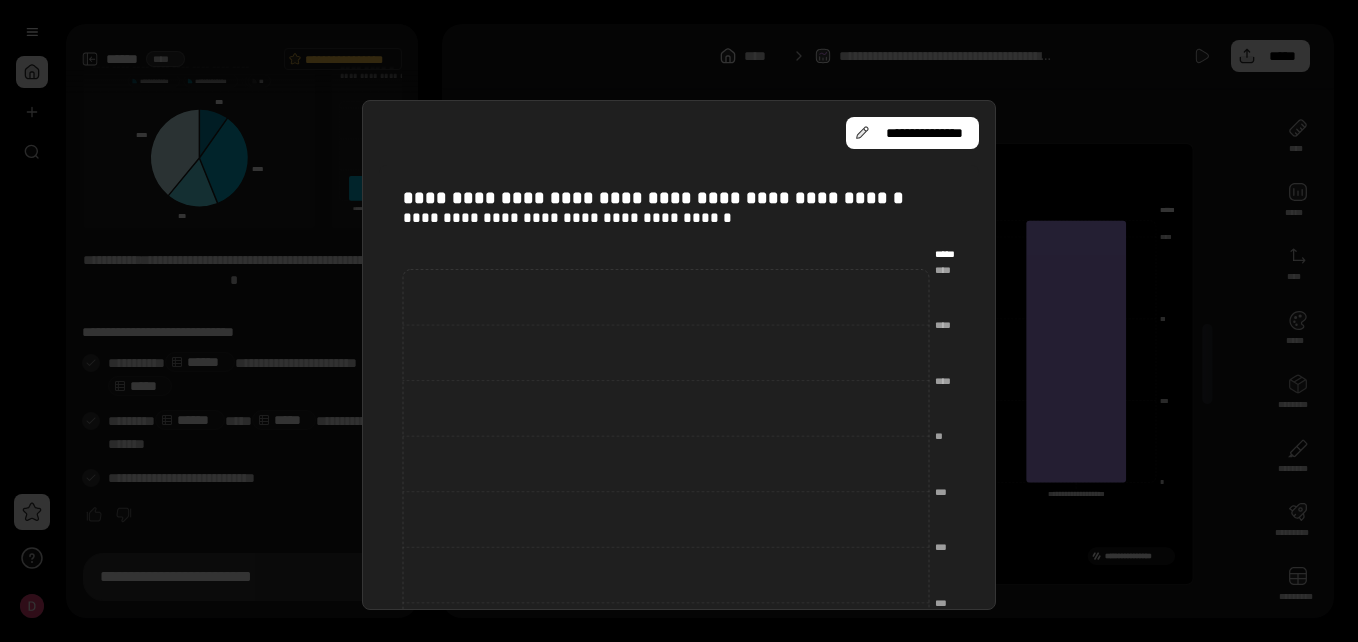 click at bounding box center [679, 321] 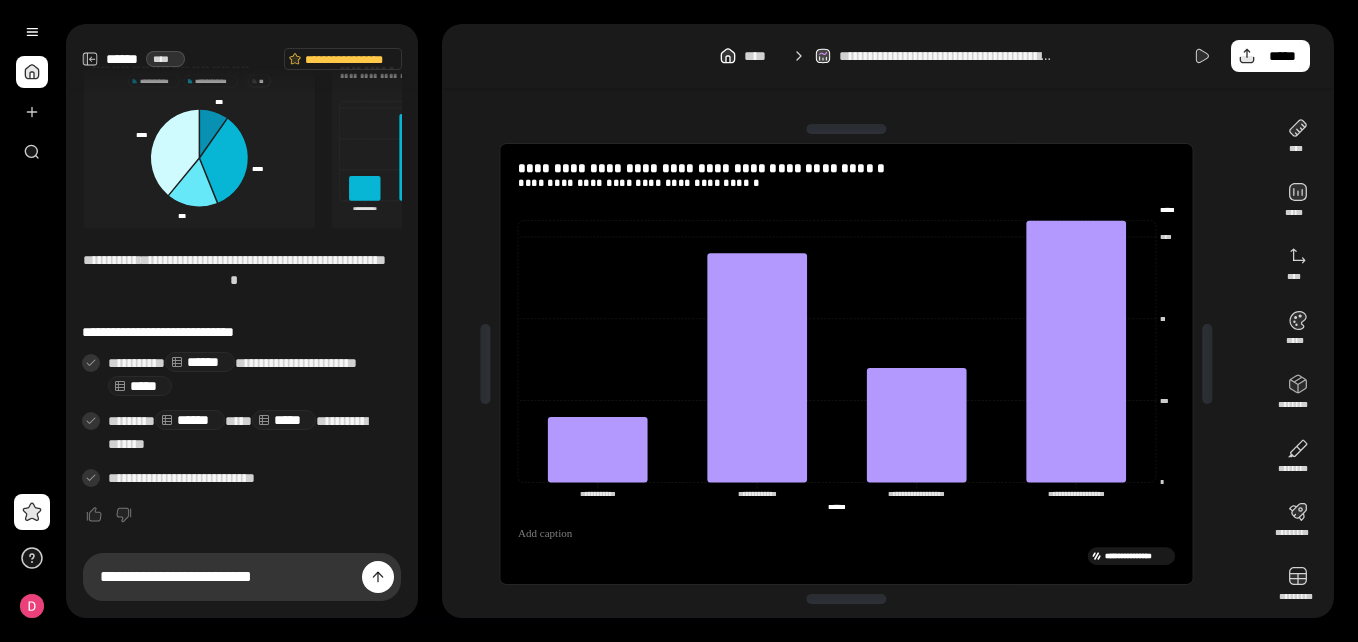 click at bounding box center (446, 135) 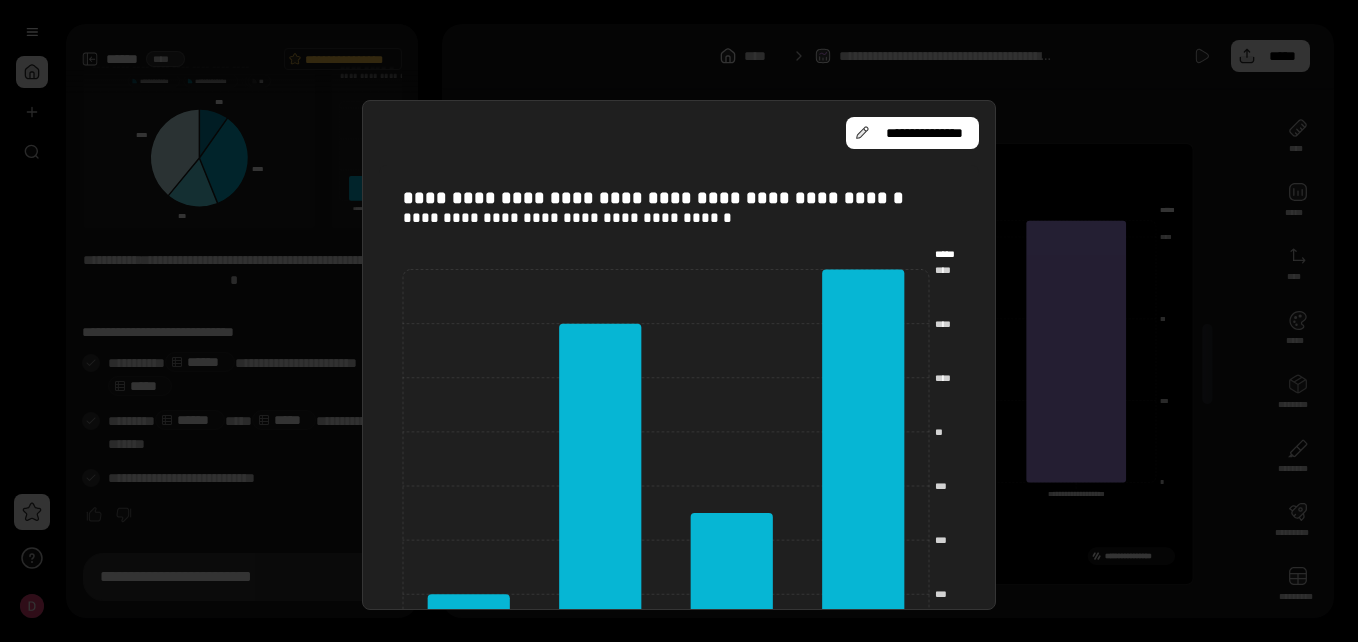 click at bounding box center (679, 321) 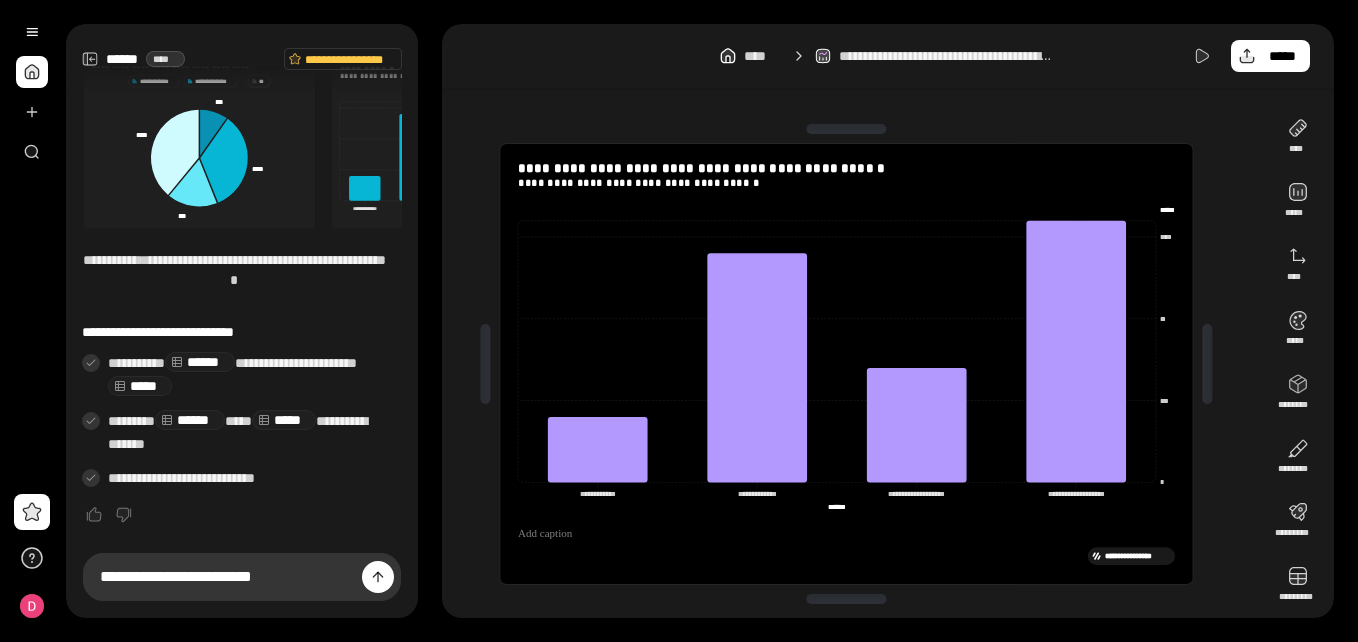 scroll, scrollTop: 0, scrollLeft: 0, axis: both 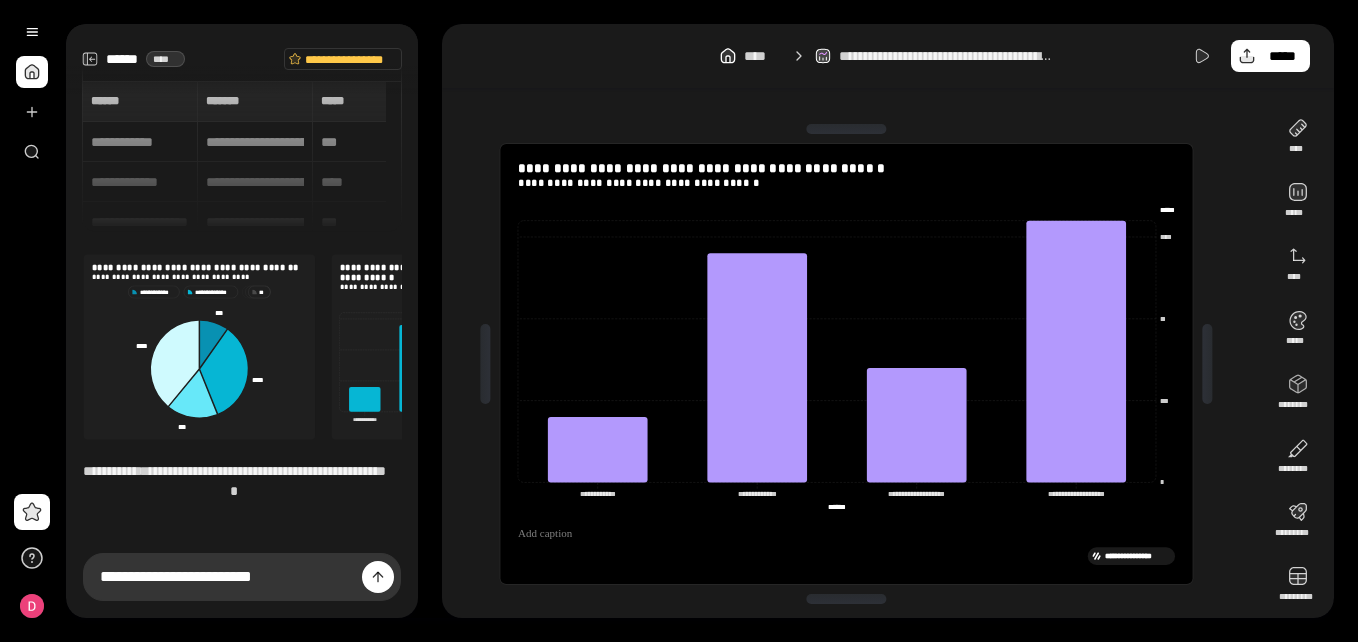 click on "[NUMBER] [STREET], [CITY], [STATE] [ZIP] [COUNTRY] [ADDRESS] [ADDRESS] [ADDRESS] [ADDRESS] [ADDRESS] [ADDRESS] [ADDRESS] [ADDRESS] [ADDRESS] [ADDRESS] [ADDRESS] [ADDRESS]" at bounding box center (242, 156) 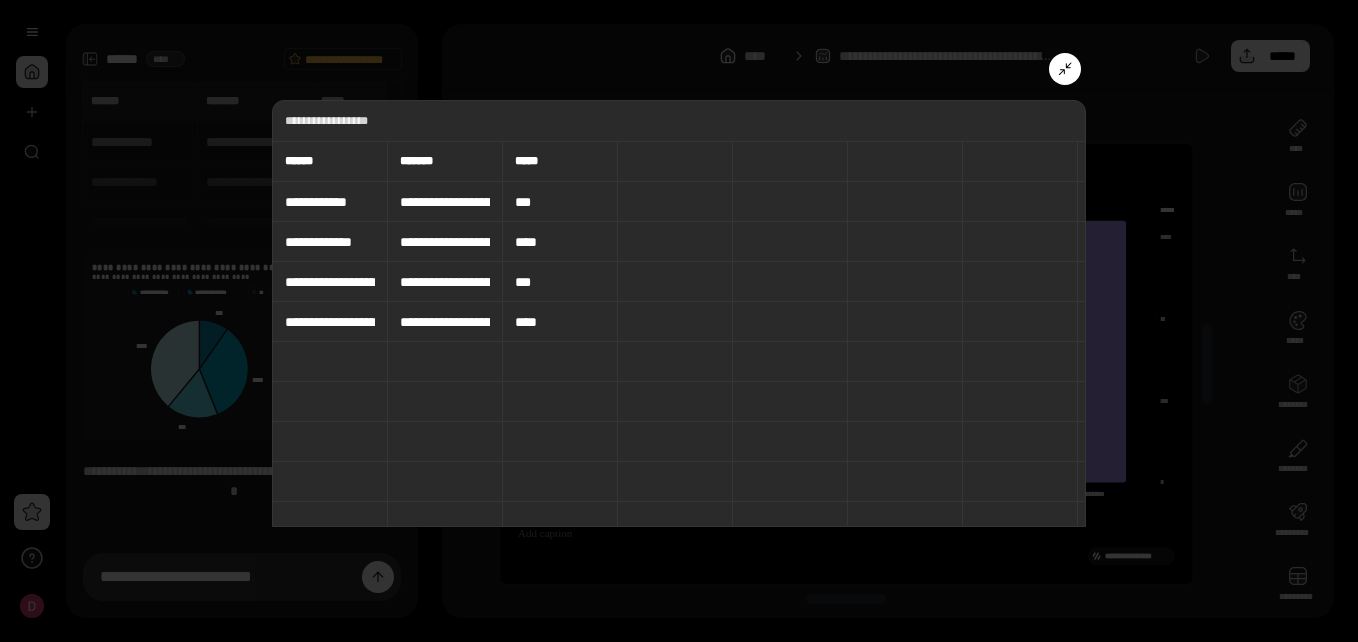 click on "****" at bounding box center (560, 322) 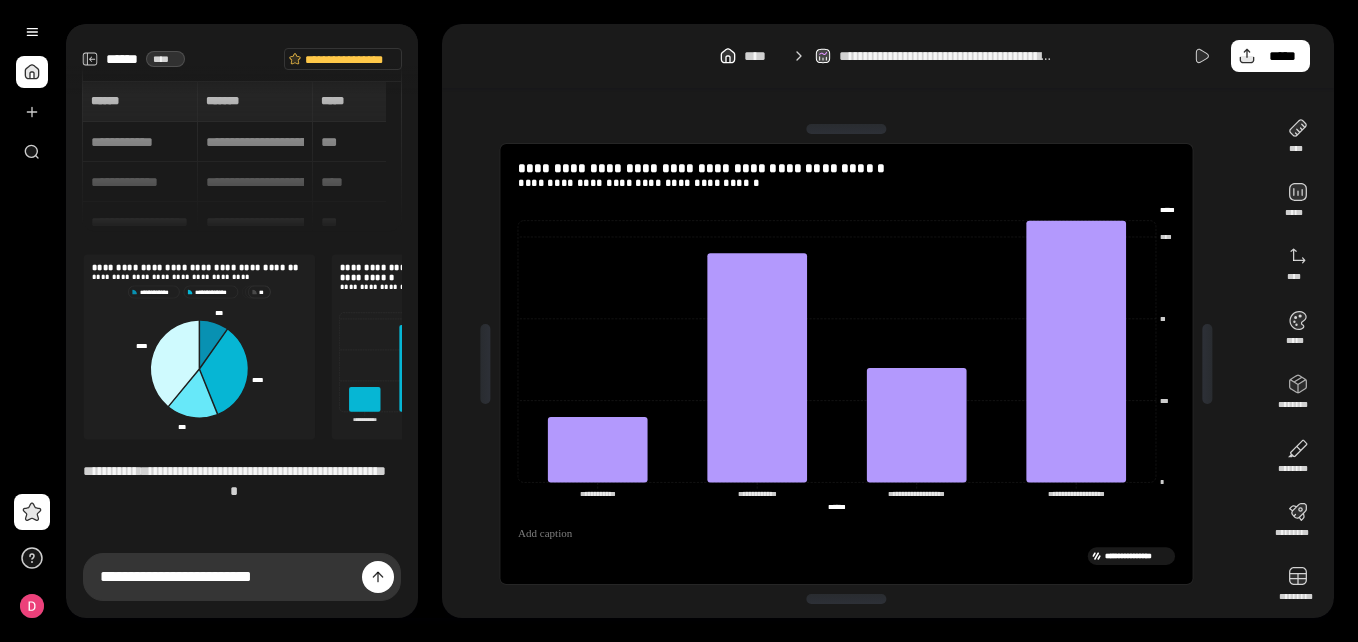 click at bounding box center [32, 72] 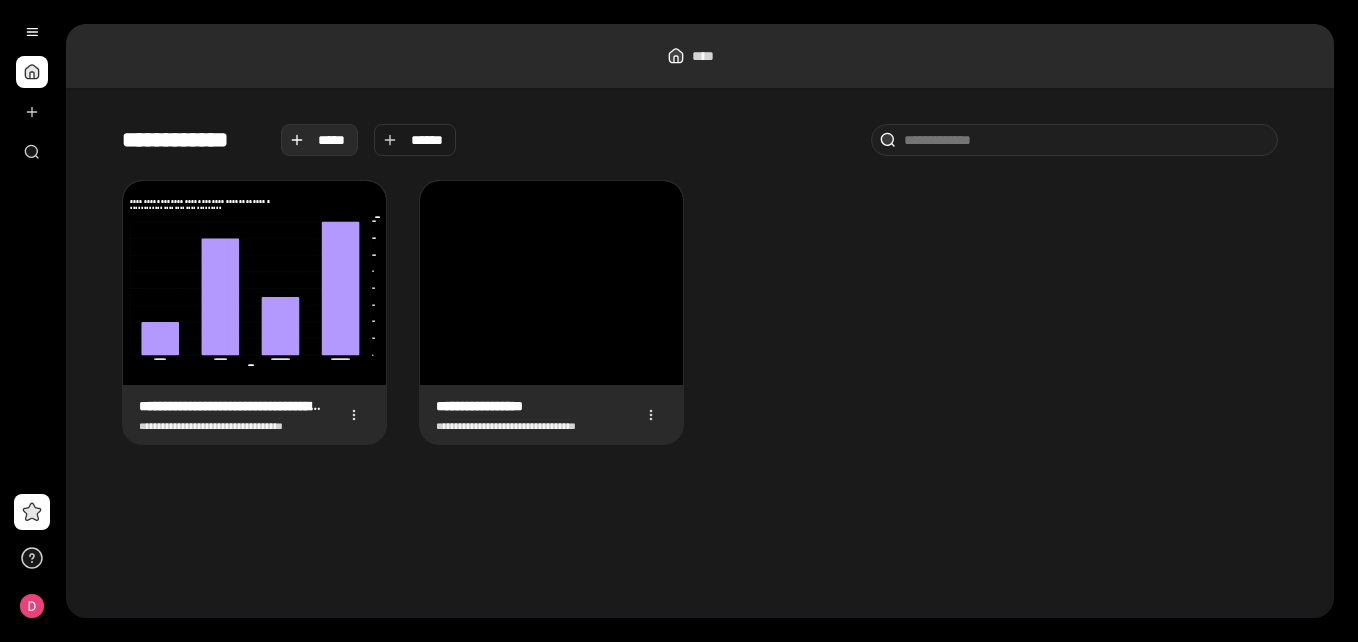 click on "*****" at bounding box center [320, 140] 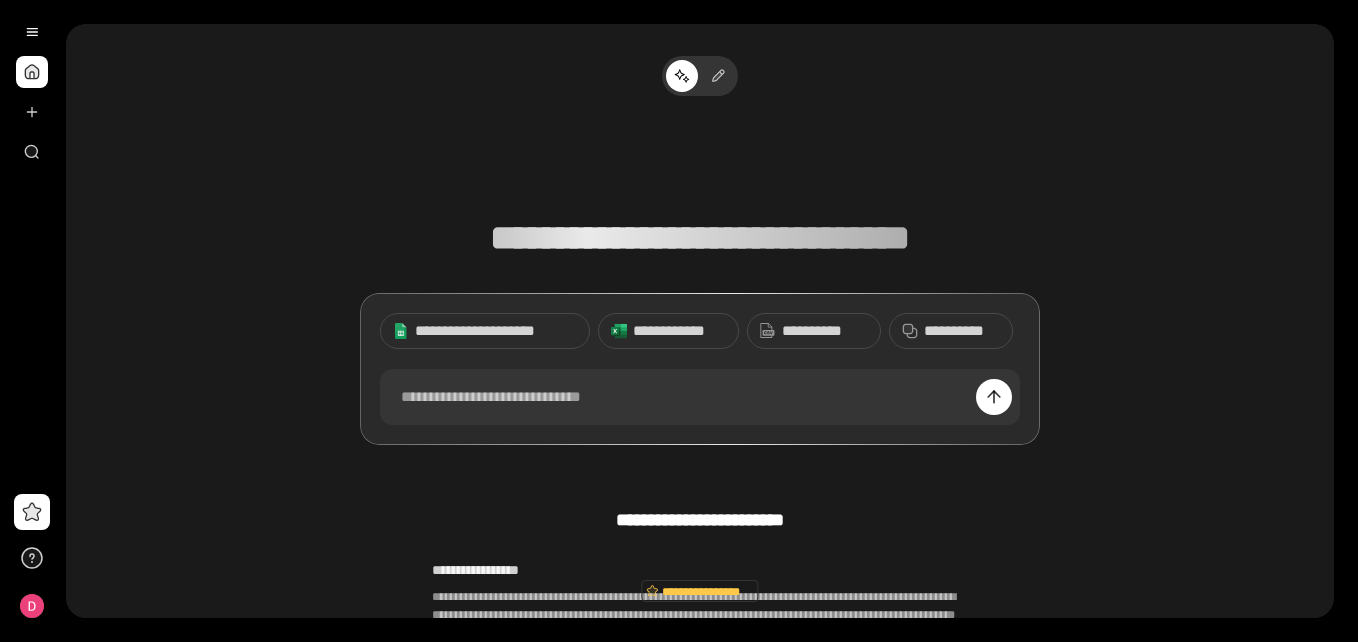 type 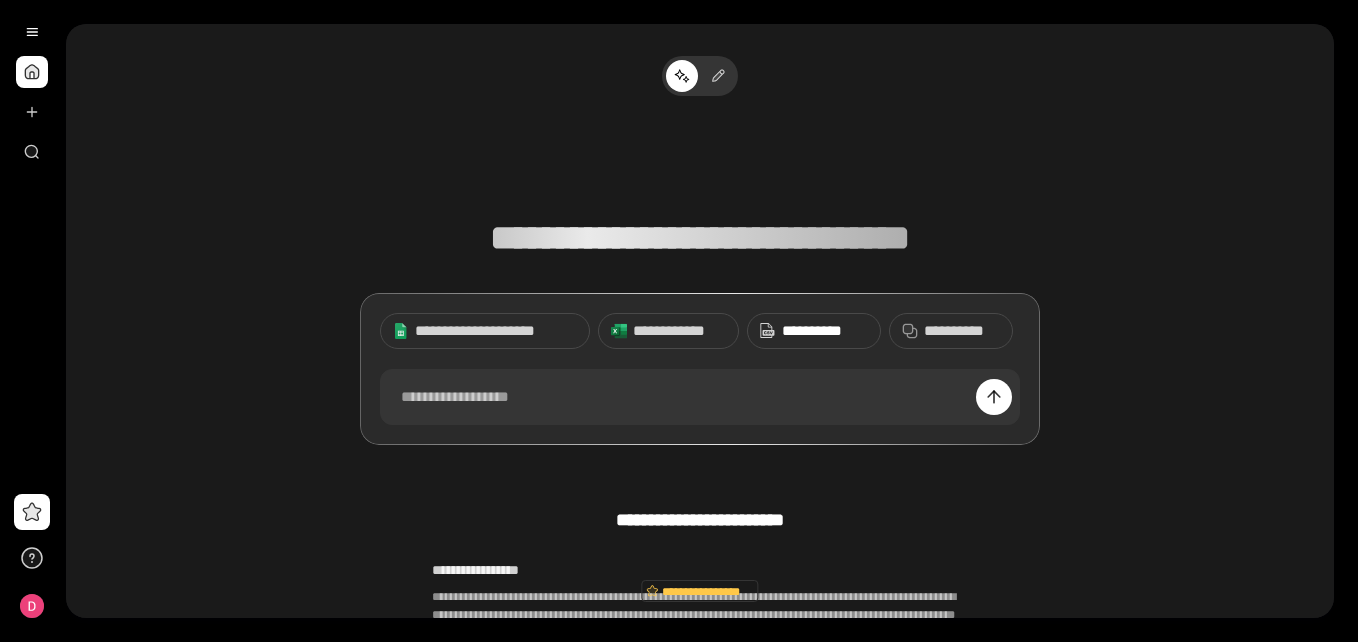 click on "**********" at bounding box center (825, 331) 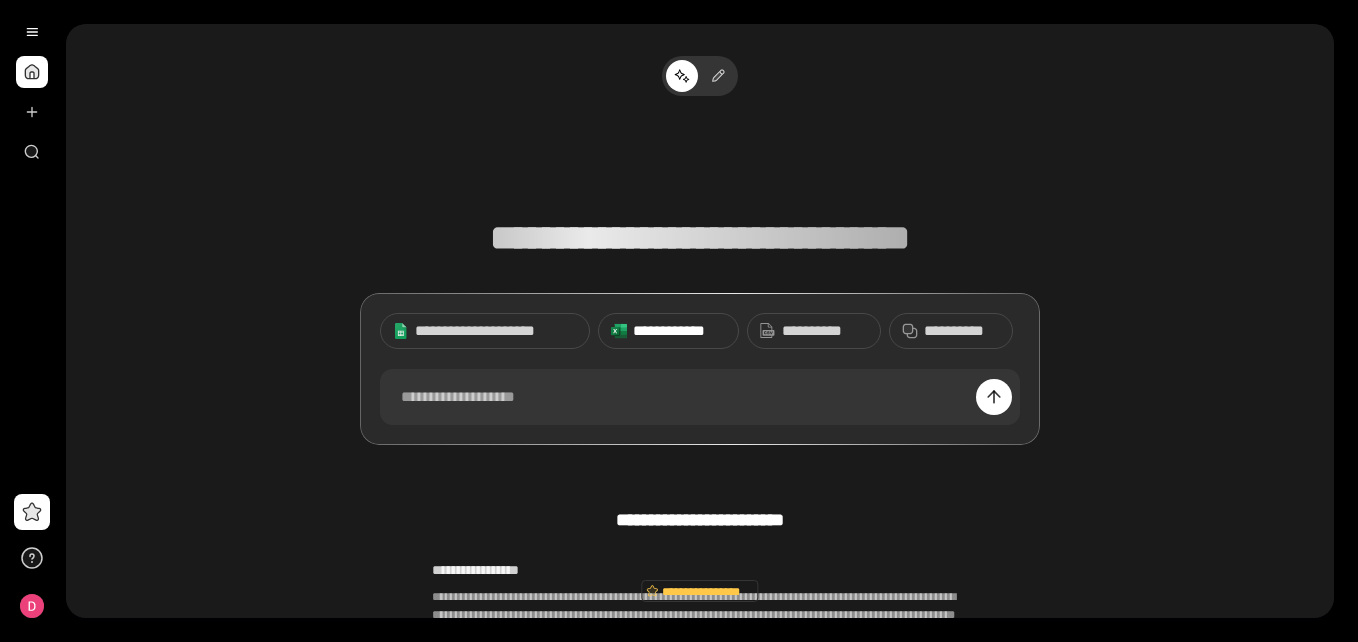 click on "**********" at bounding box center [679, 331] 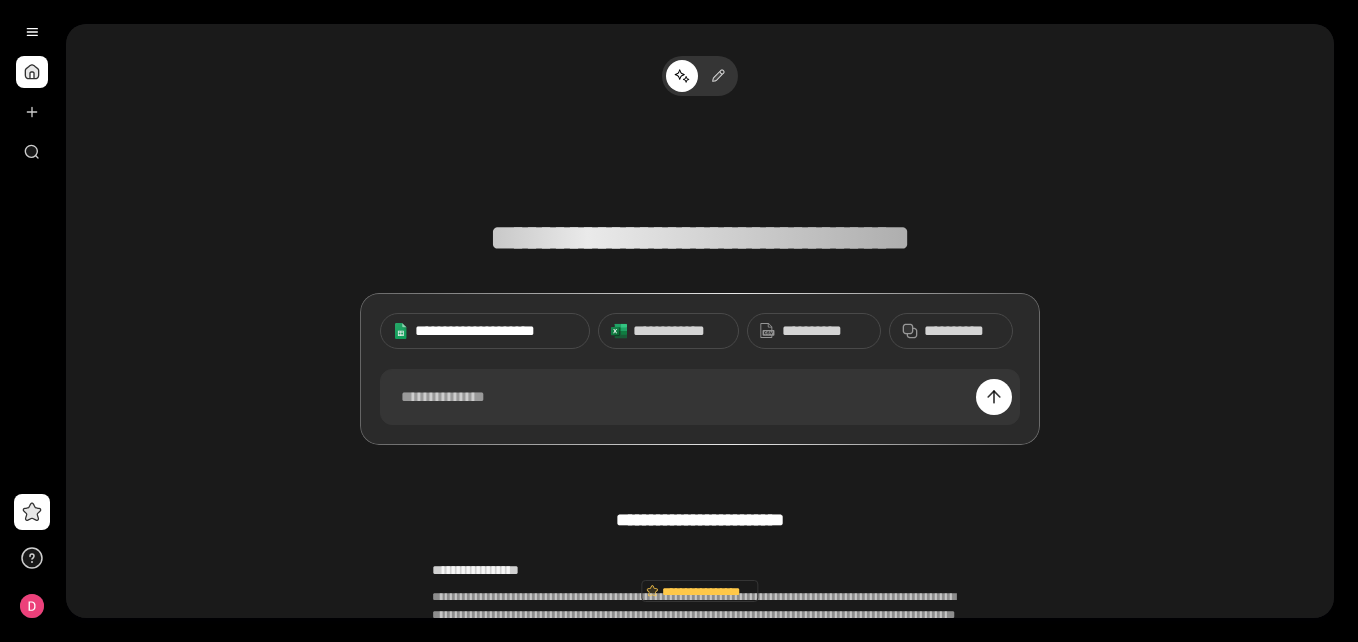 click on "**********" at bounding box center [496, 331] 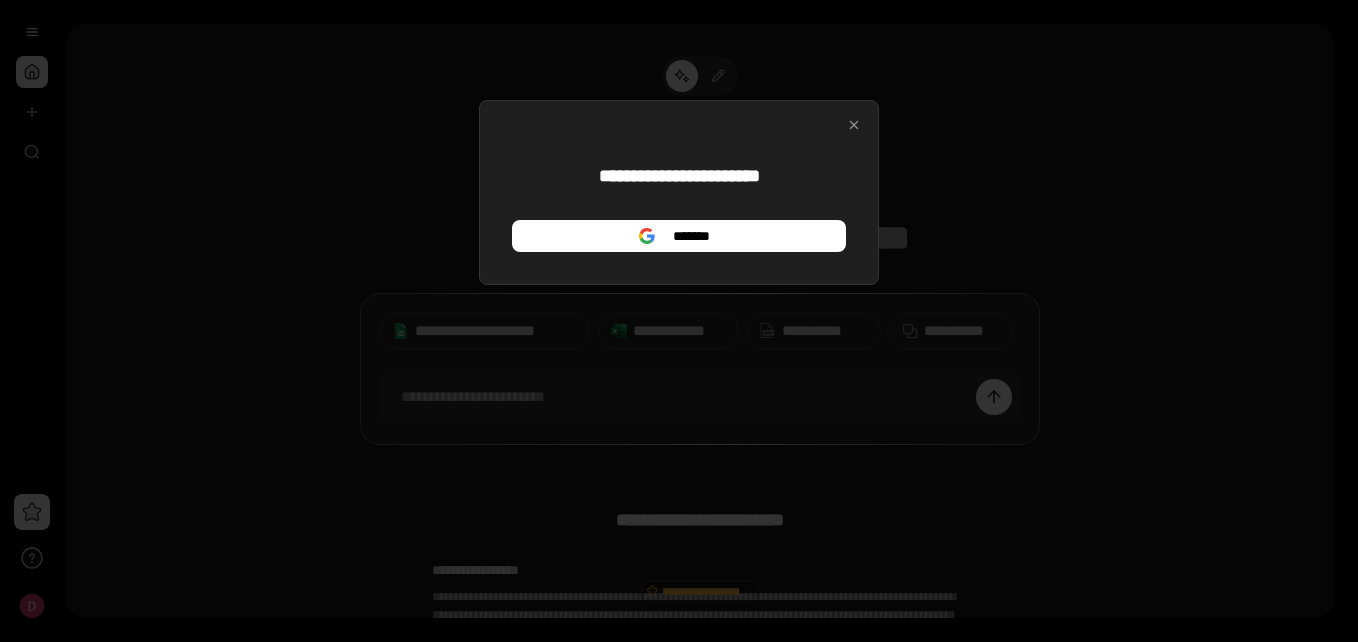 click on "[FIRST] [LAST]" at bounding box center [679, 192] 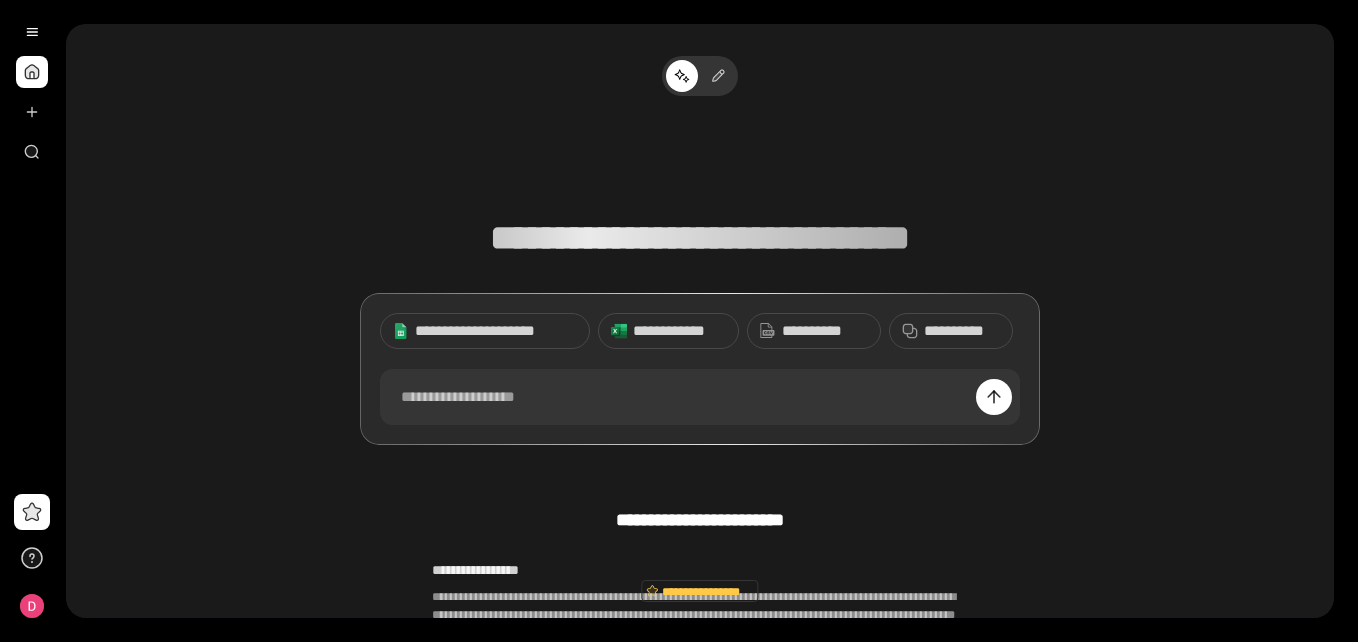 click on "**********" at bounding box center (700, 286) 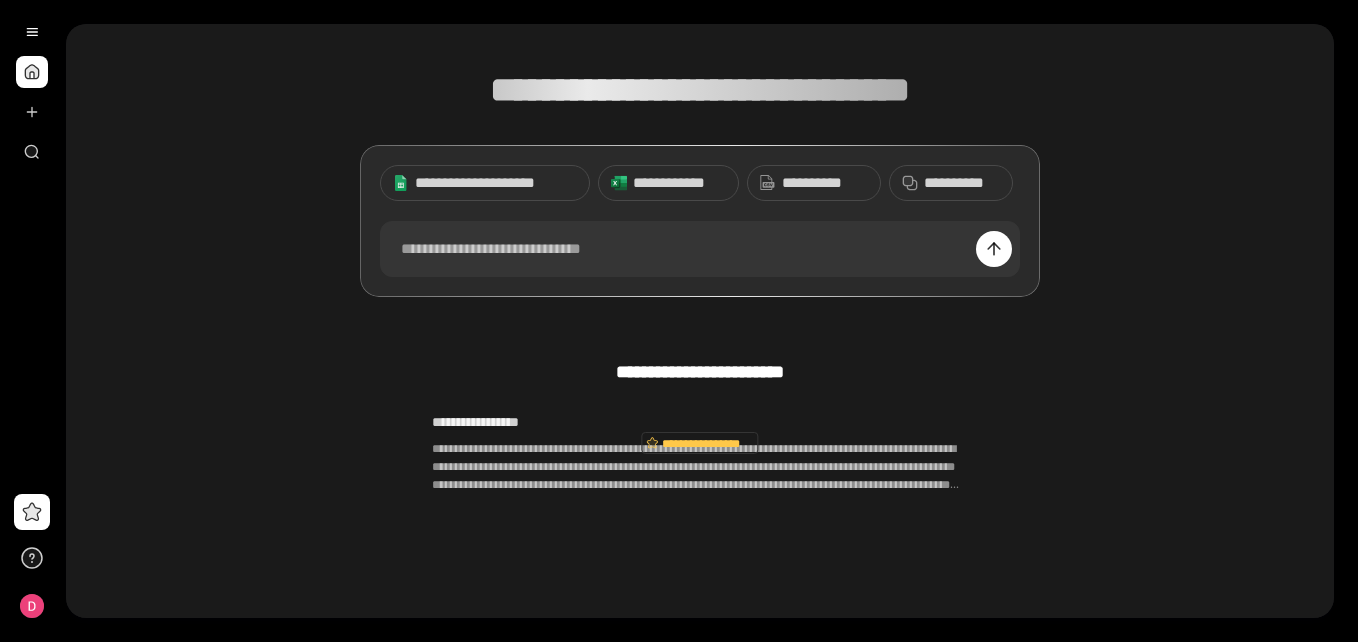 scroll, scrollTop: 0, scrollLeft: 0, axis: both 